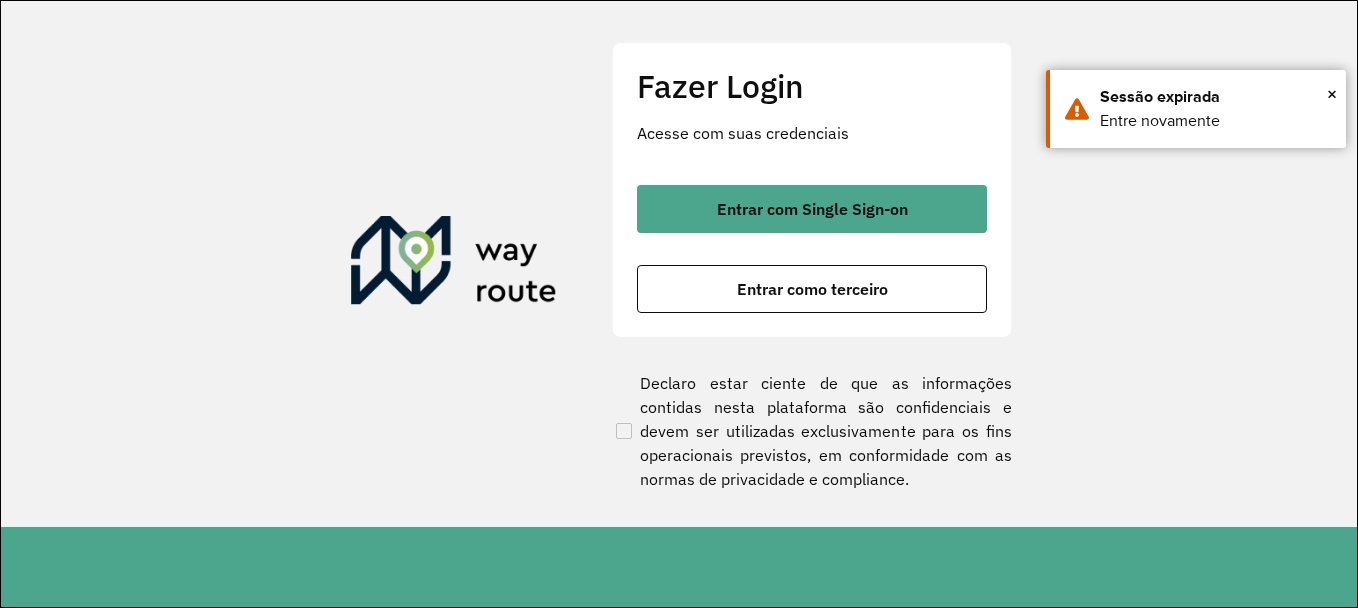 scroll, scrollTop: 0, scrollLeft: 0, axis: both 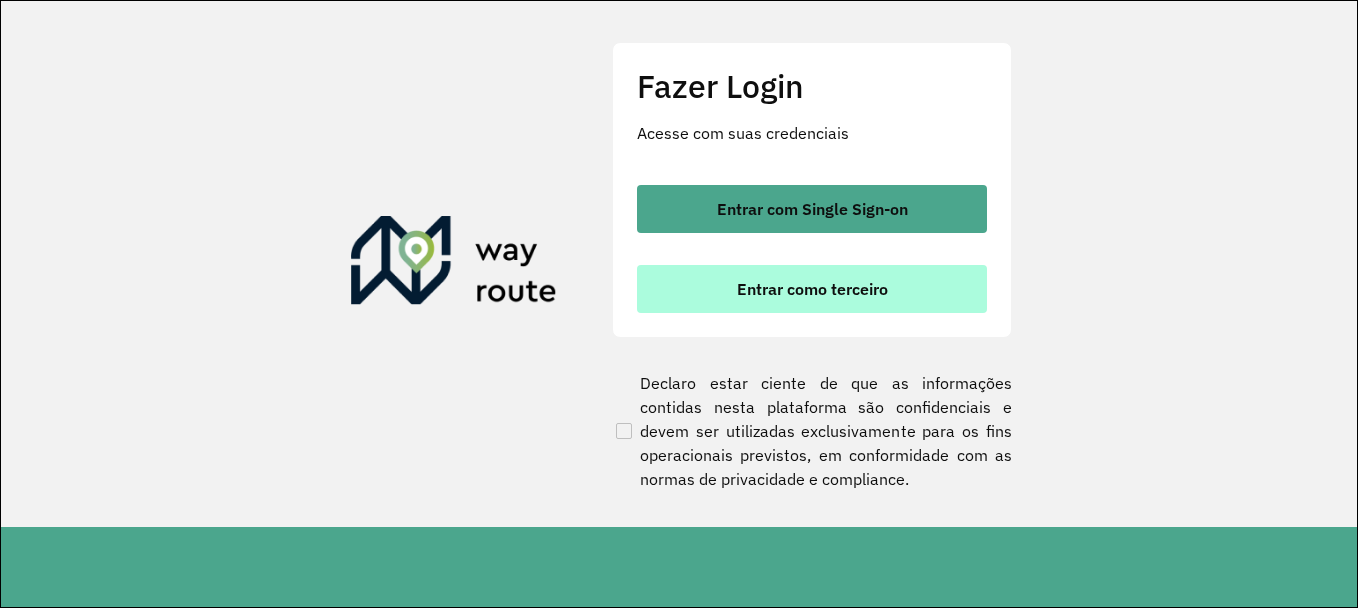click on "Entrar como terceiro" at bounding box center (812, 289) 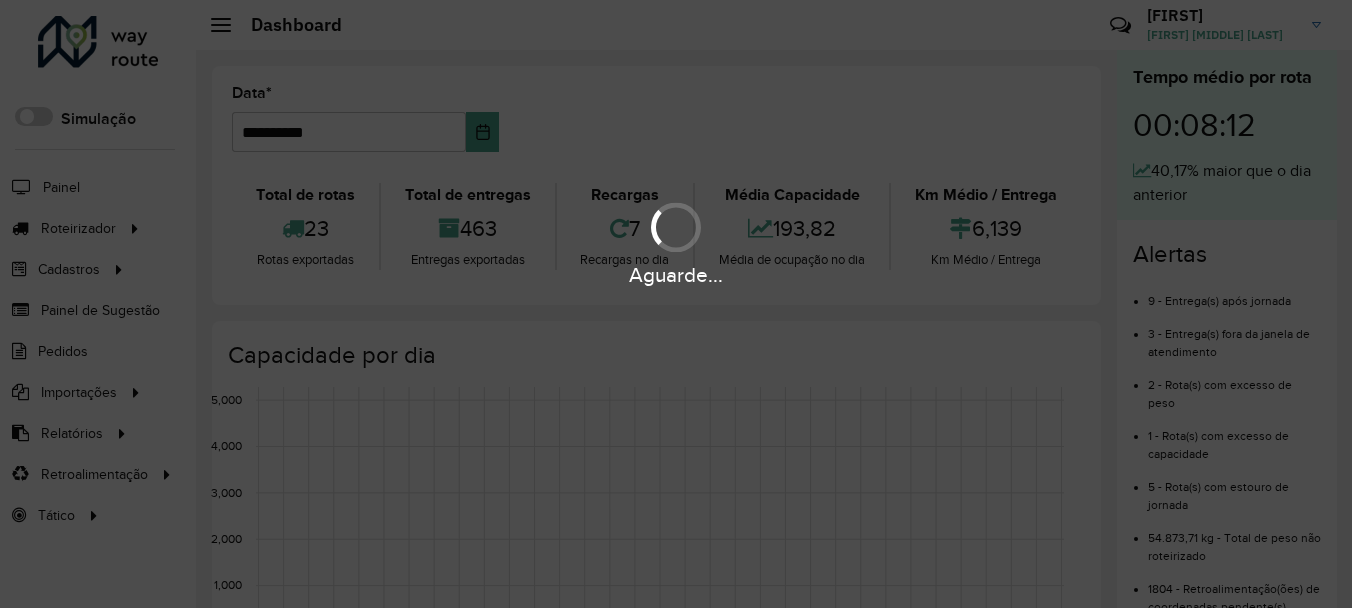 scroll, scrollTop: 0, scrollLeft: 0, axis: both 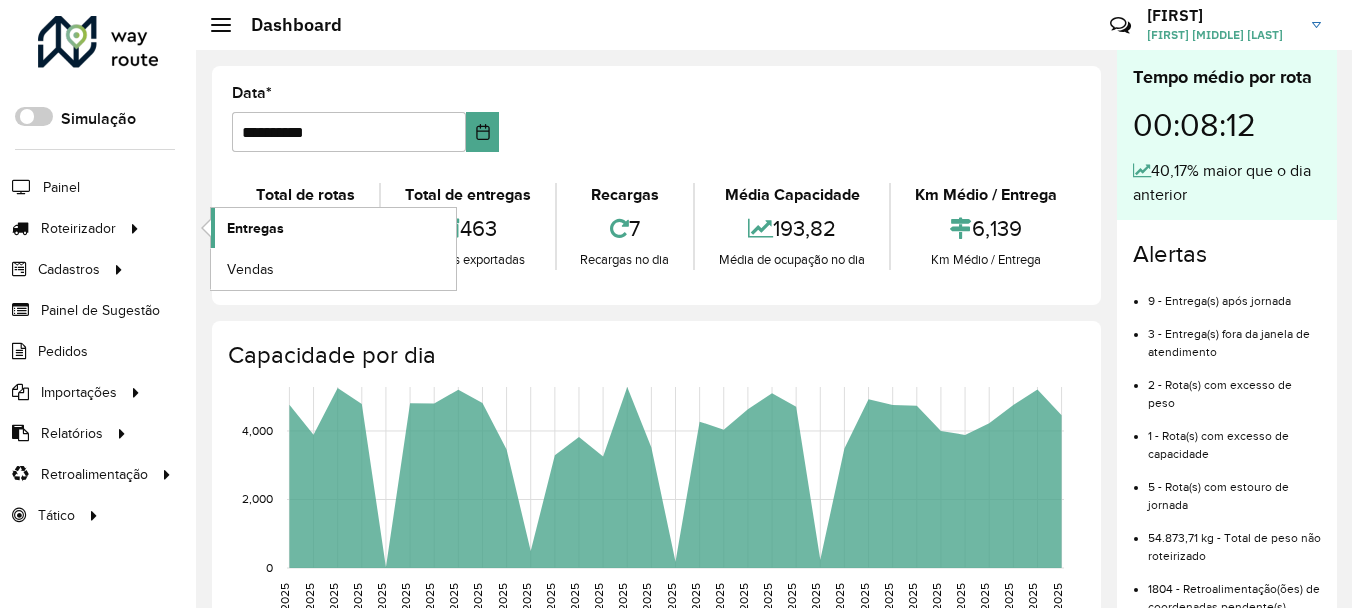 click on "Entregas" 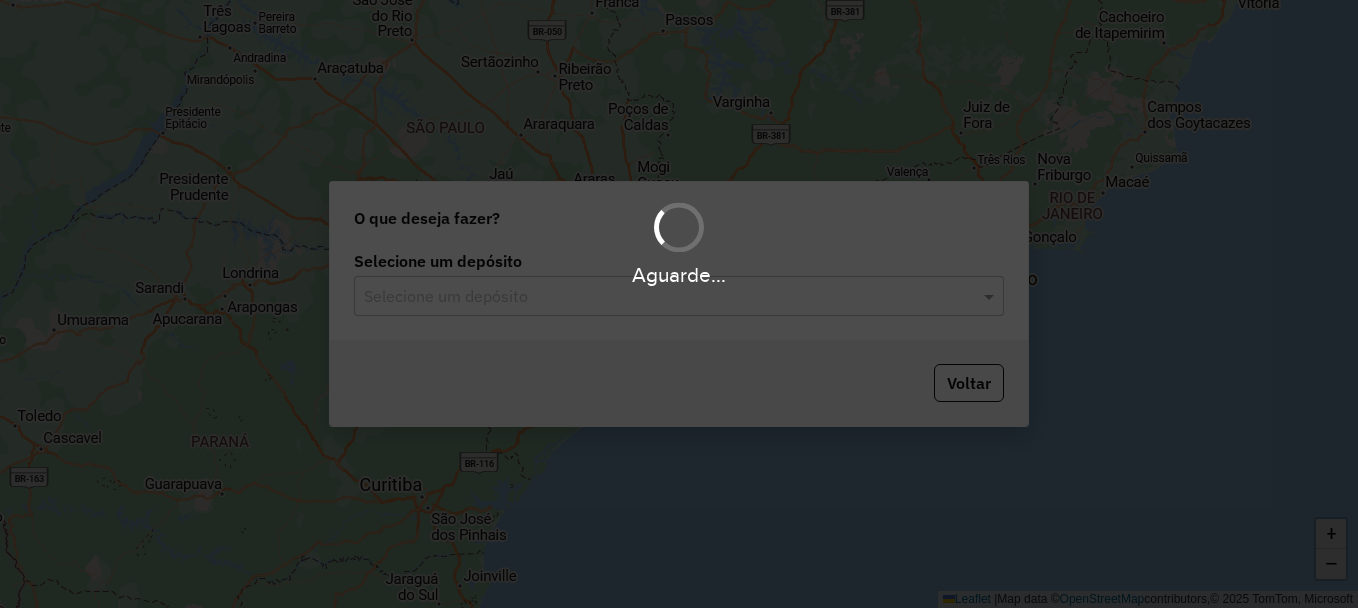 scroll, scrollTop: 0, scrollLeft: 0, axis: both 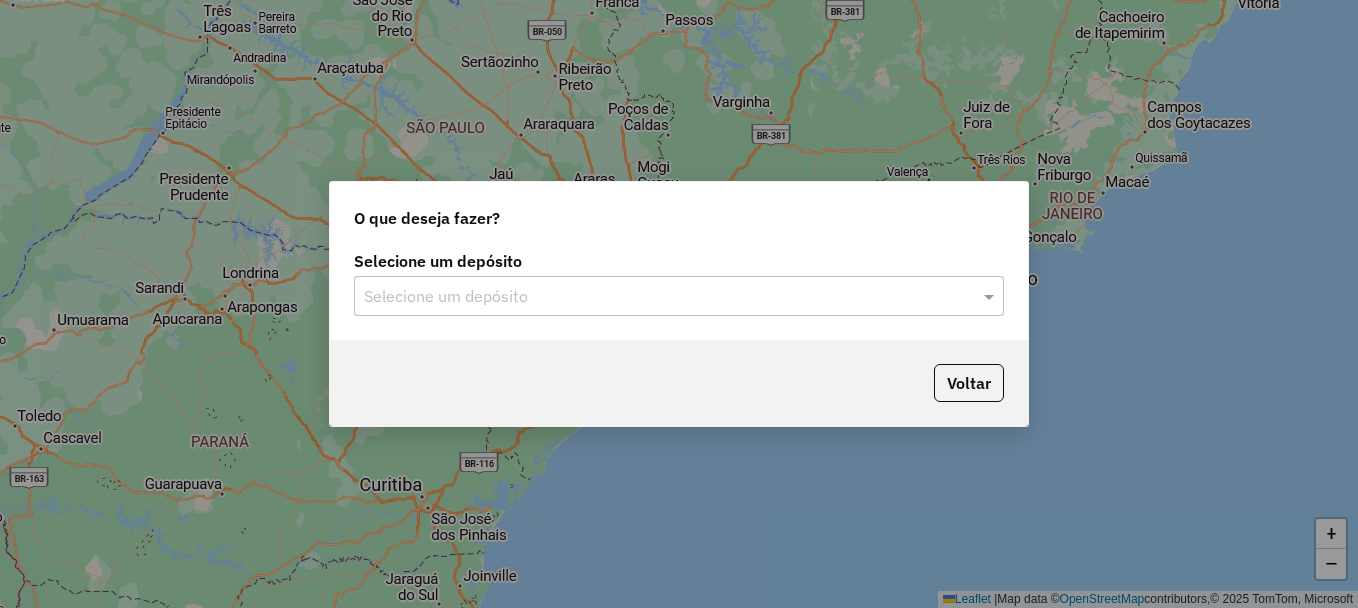 click 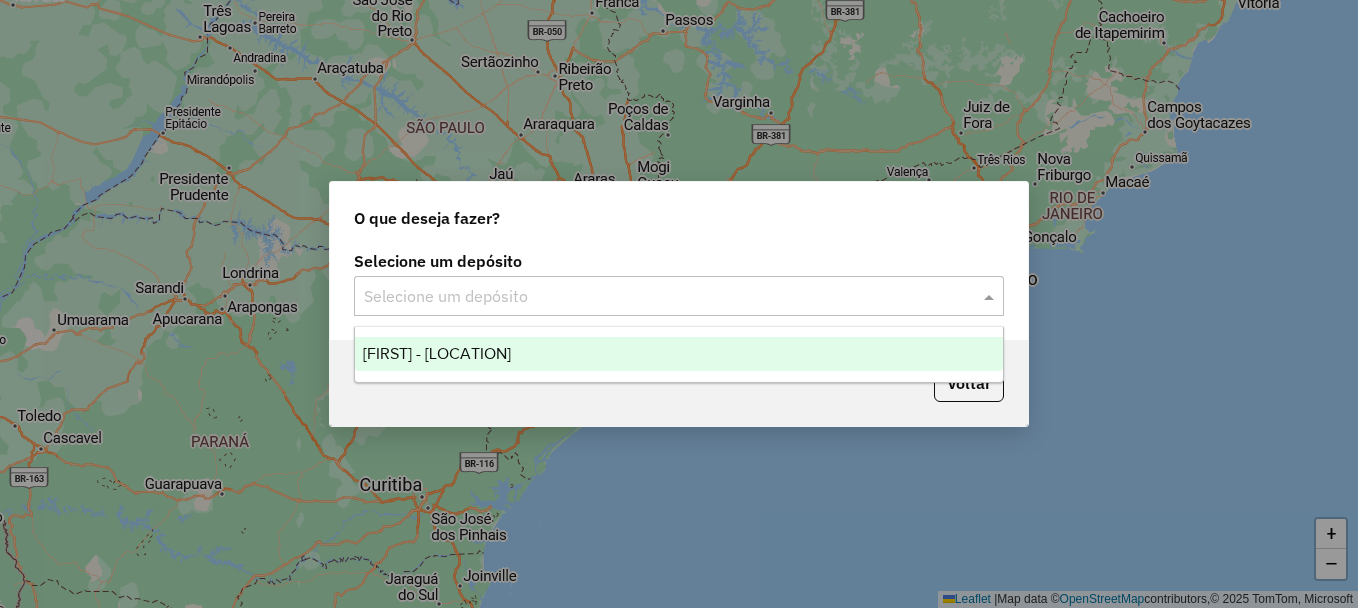 click on "[FIRST] - [LOCATION]" at bounding box center (679, 354) 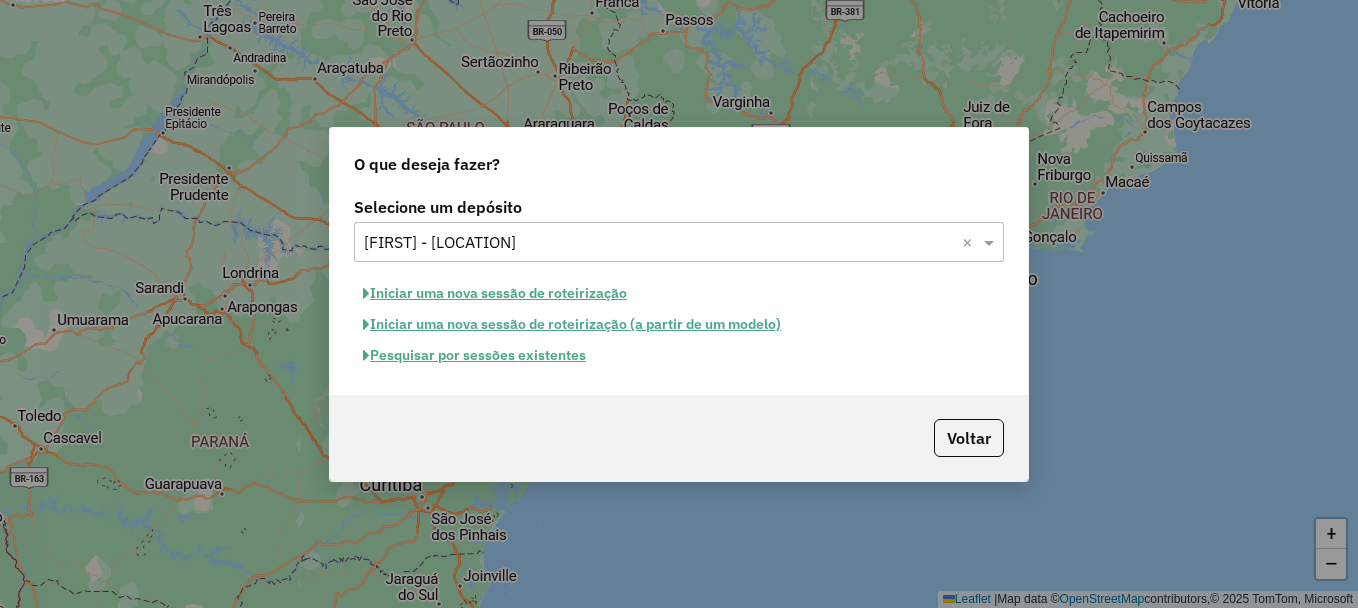 click on "Pesquisar por sessões existentes" 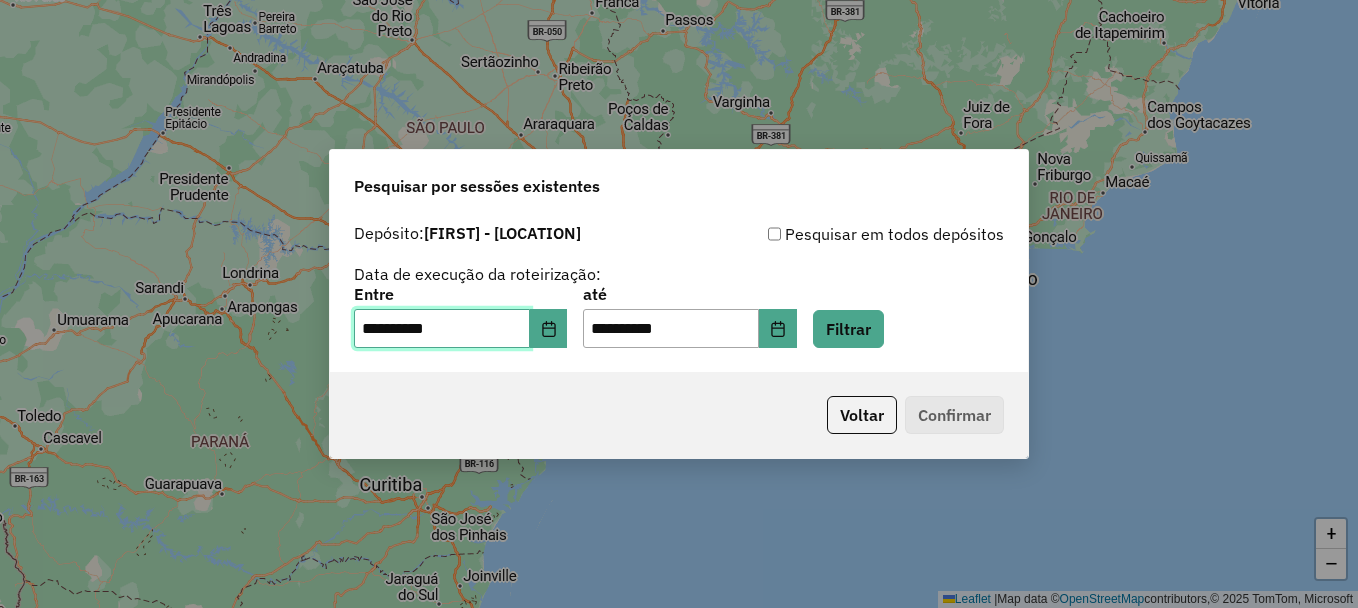 click on "**********" at bounding box center [442, 329] 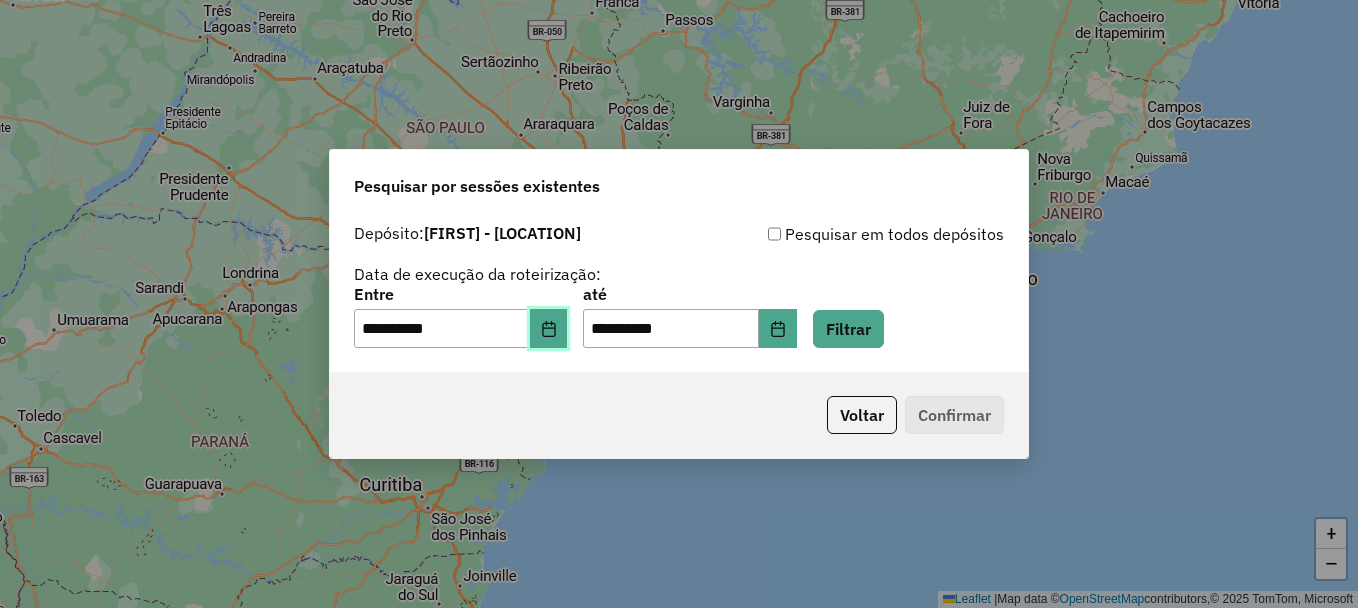 click 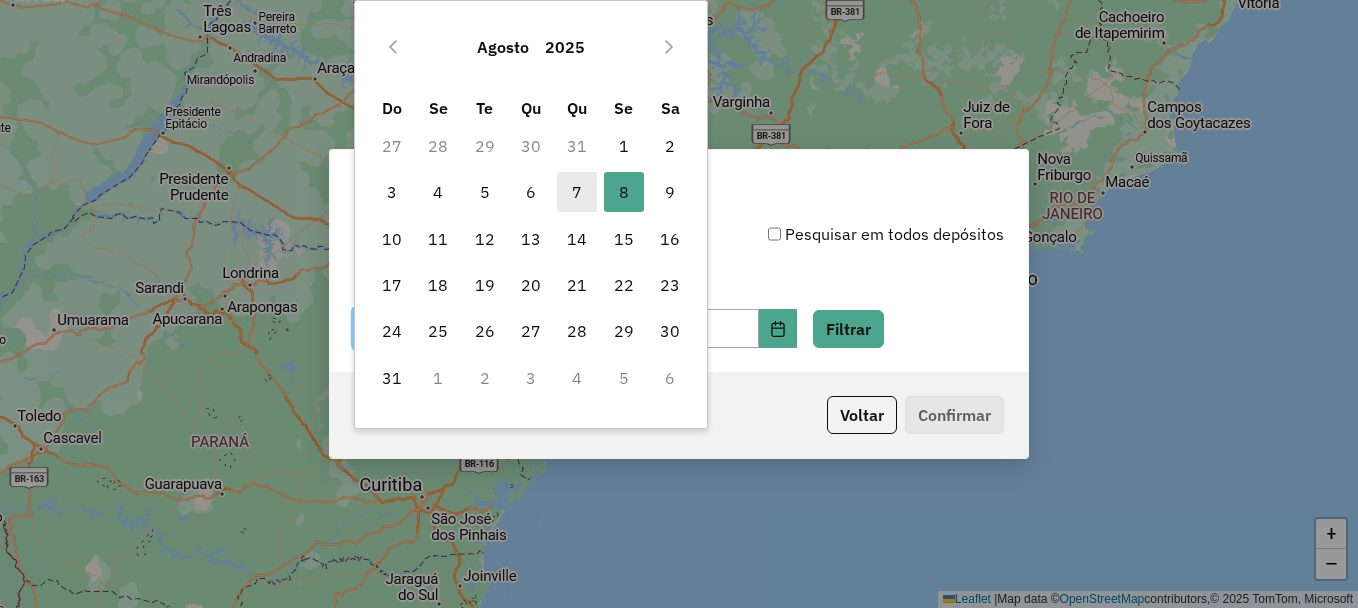 click on "7" at bounding box center (577, 192) 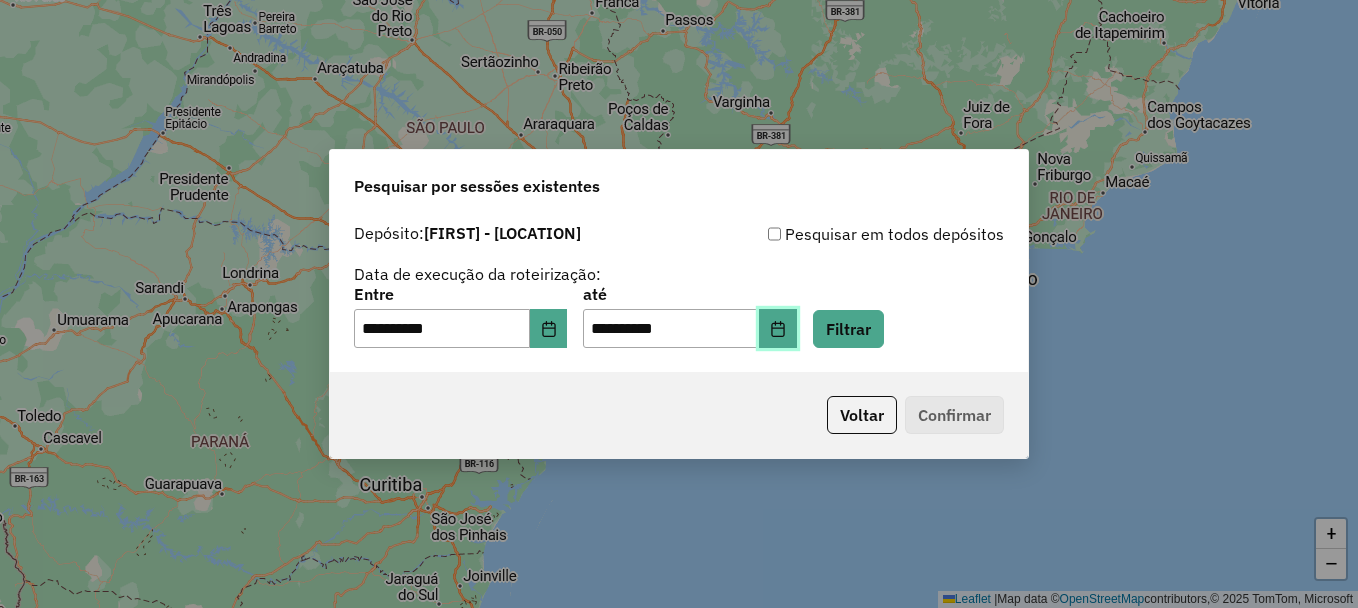 click 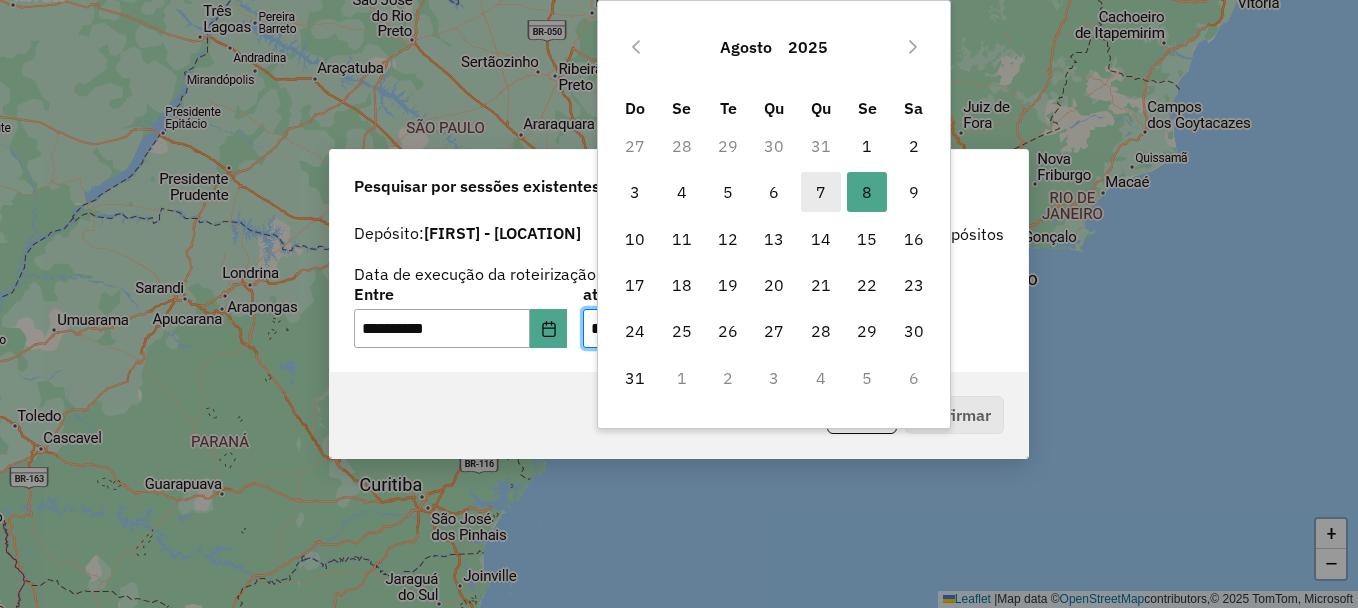 click on "7" at bounding box center (821, 192) 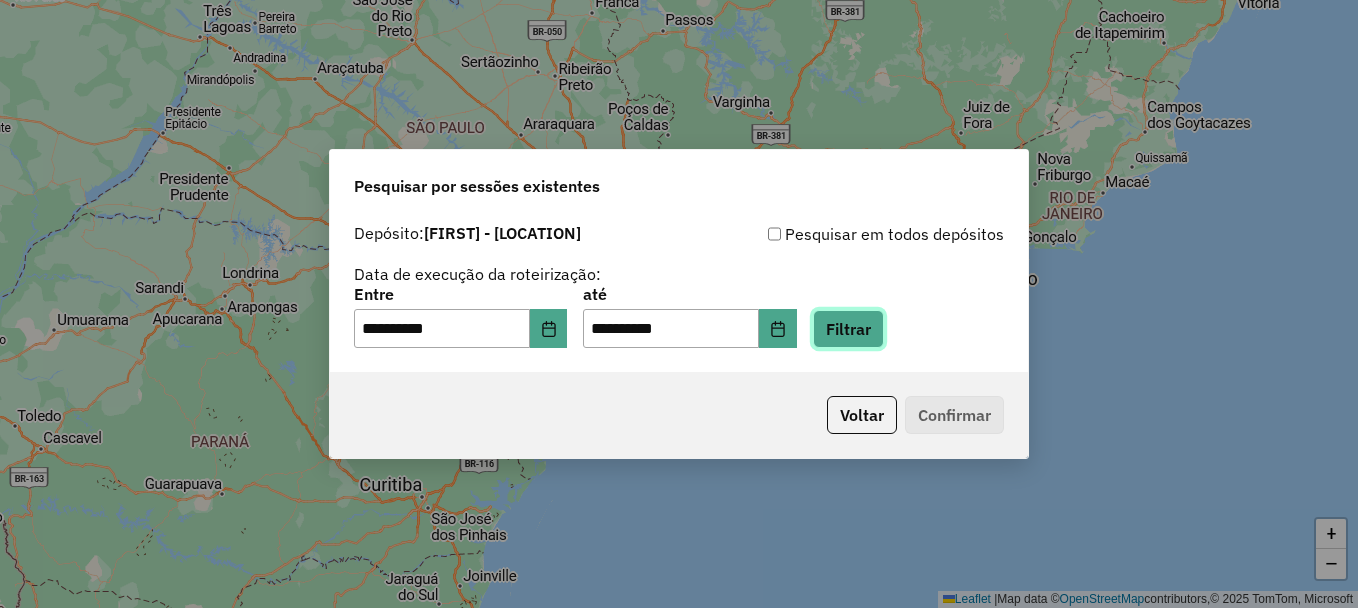 click on "Filtrar" 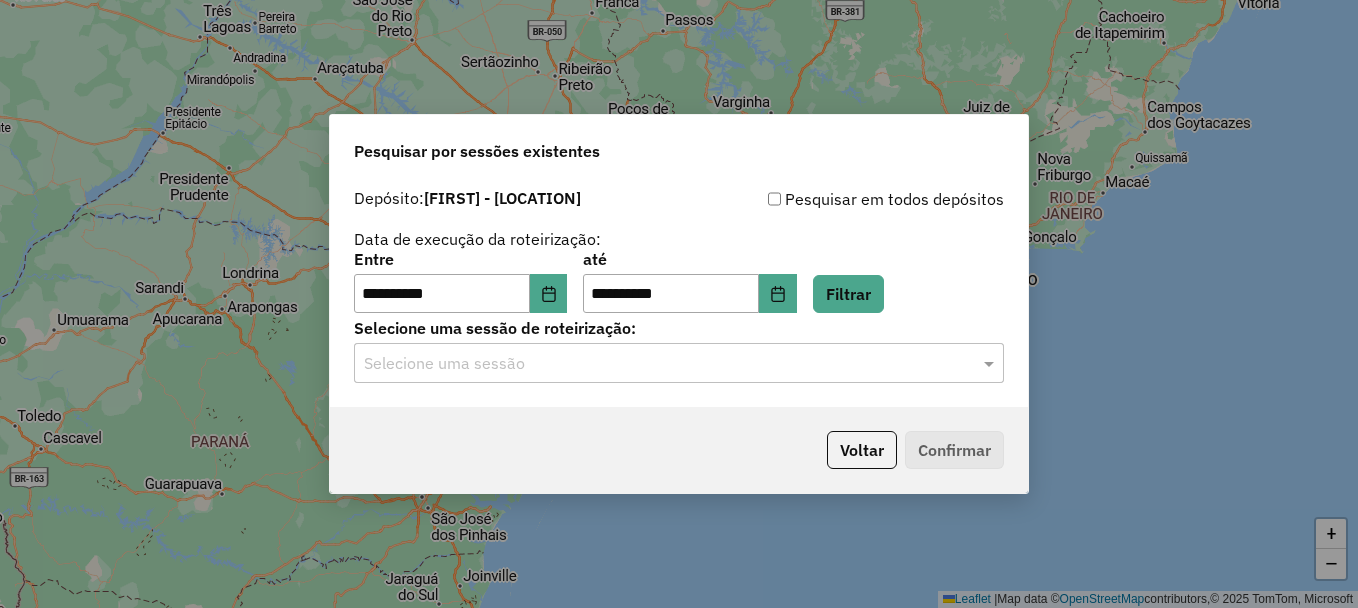 click 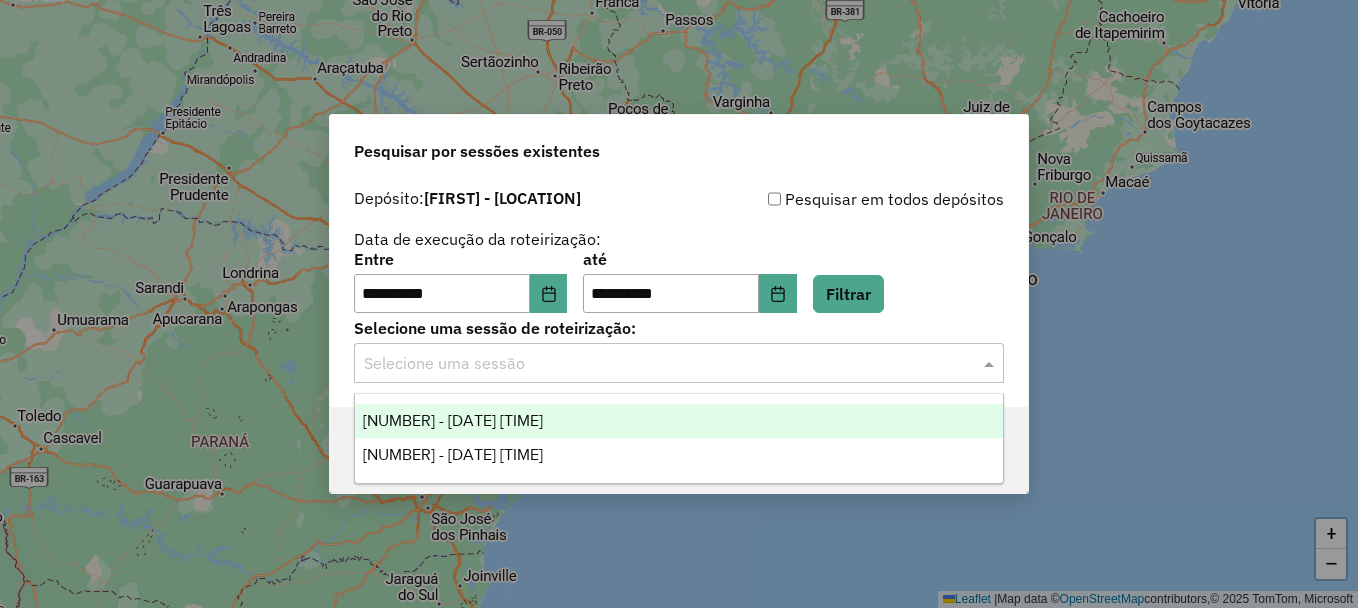 click on "976093 - 07/08/2025 18:16" at bounding box center (679, 421) 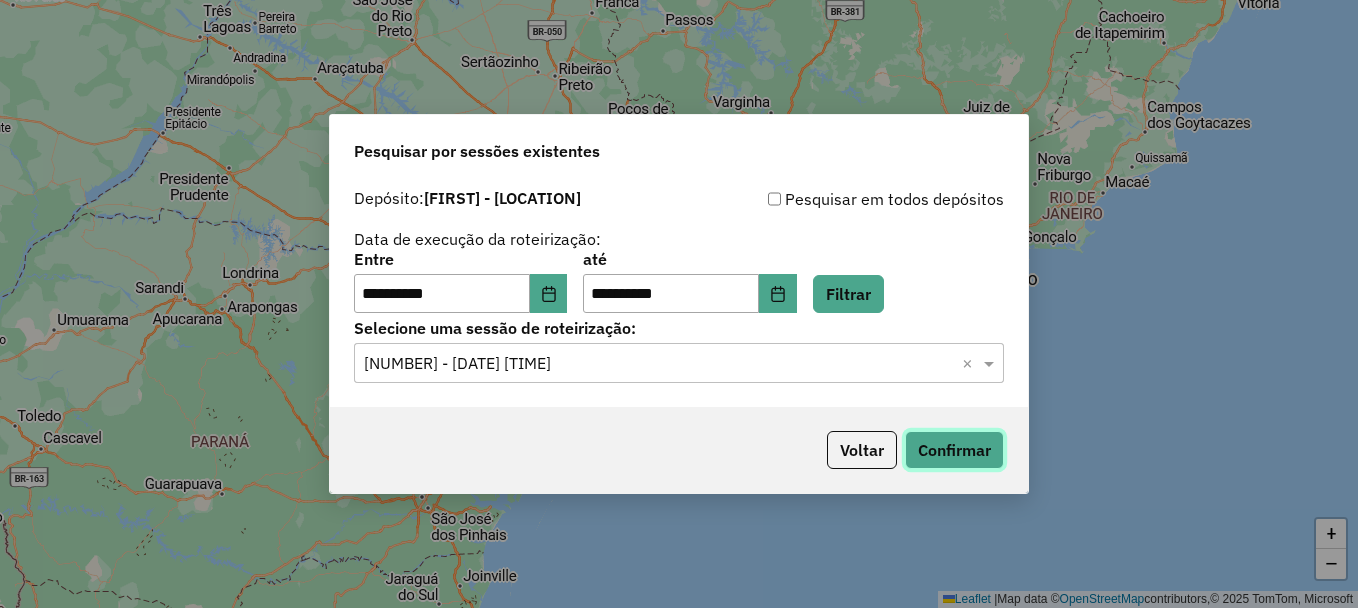 click on "Confirmar" 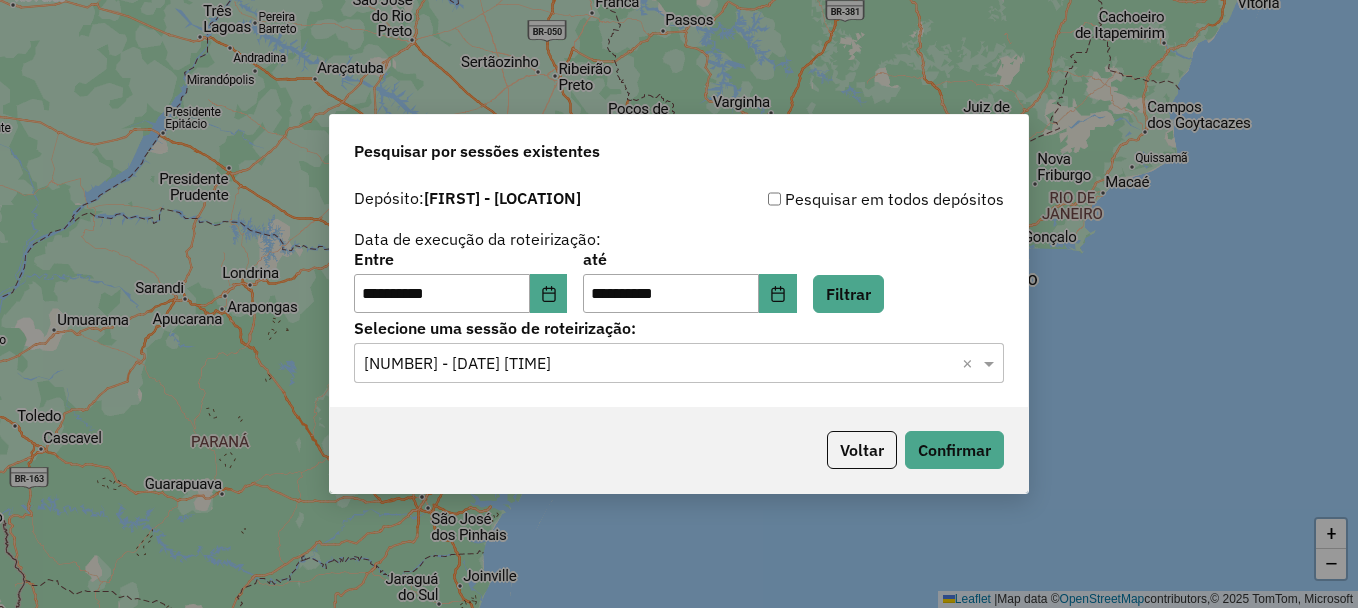 click on "Selecione uma sessão × 976093 - 07/08/2025 18:16  ×" 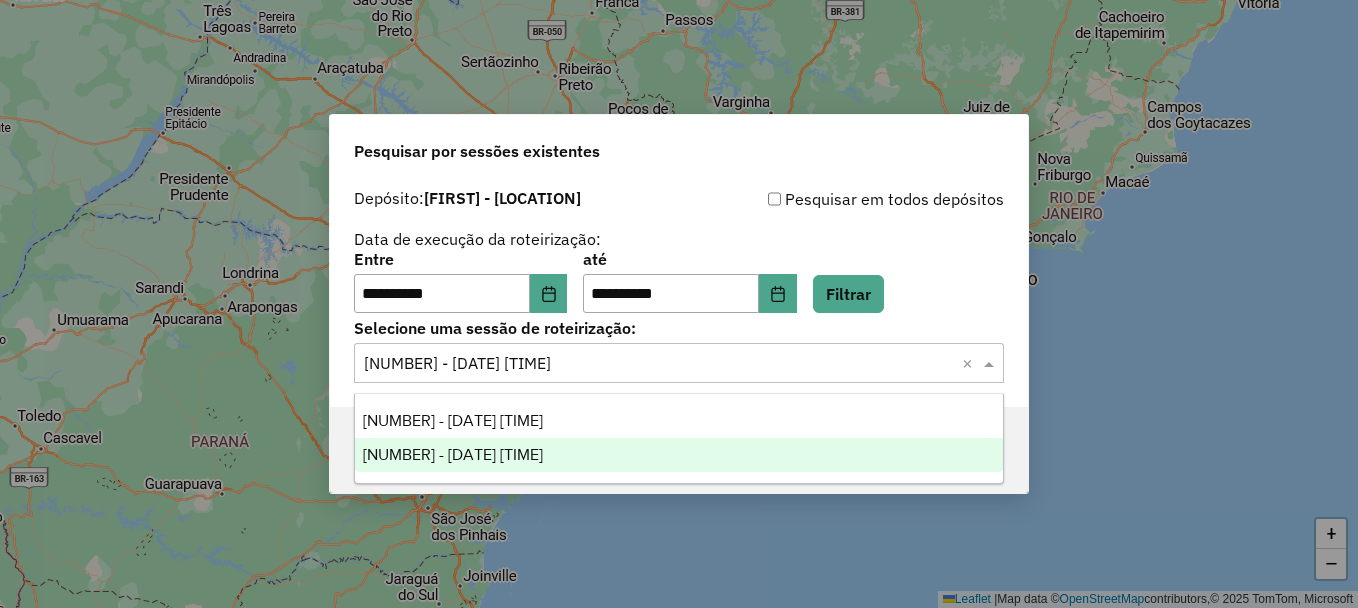 click on "976253 - 07/08/2025 19:26" at bounding box center [453, 454] 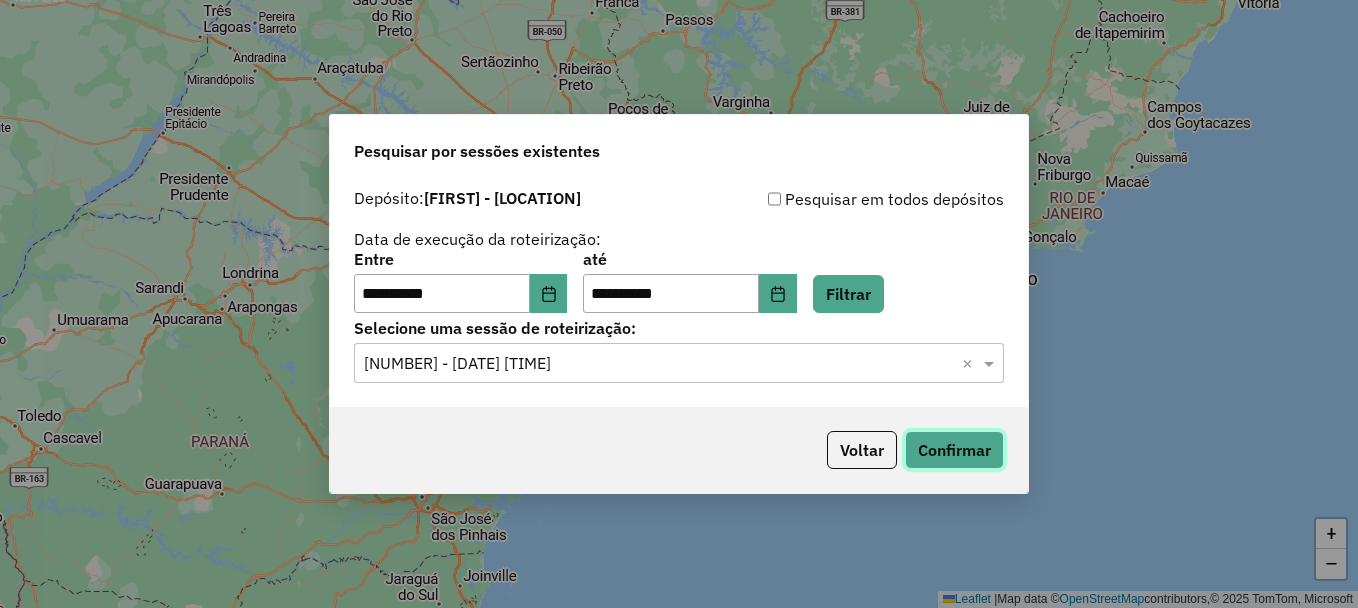 click on "Confirmar" 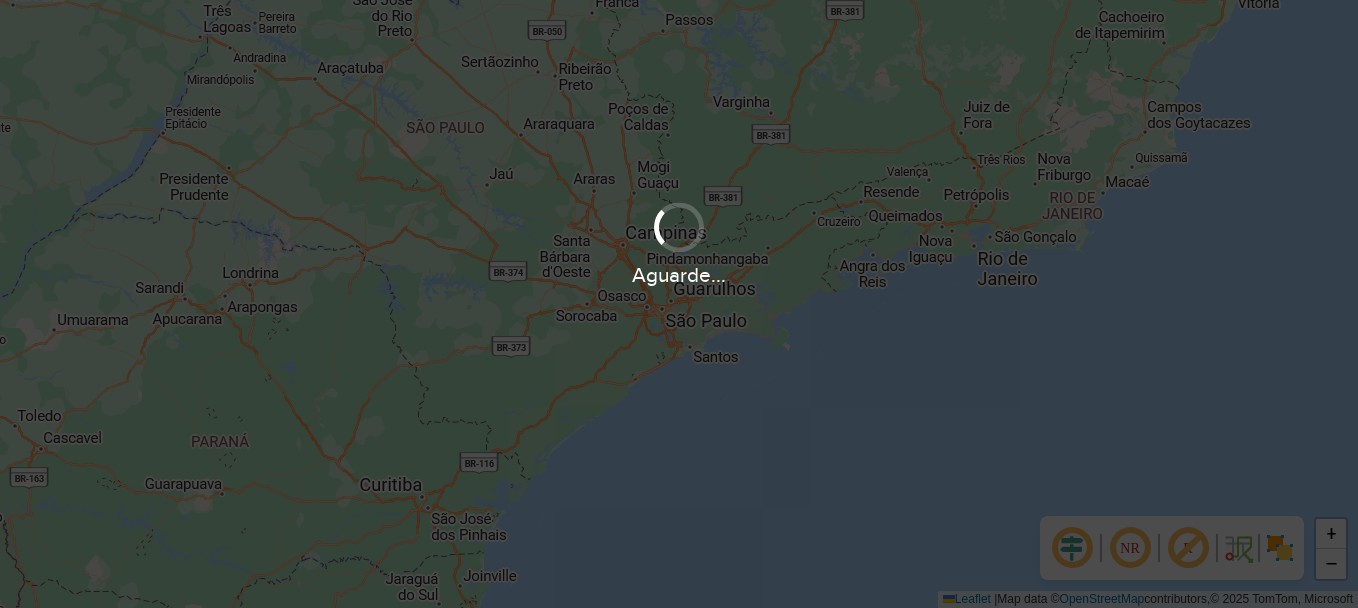 scroll, scrollTop: 0, scrollLeft: 0, axis: both 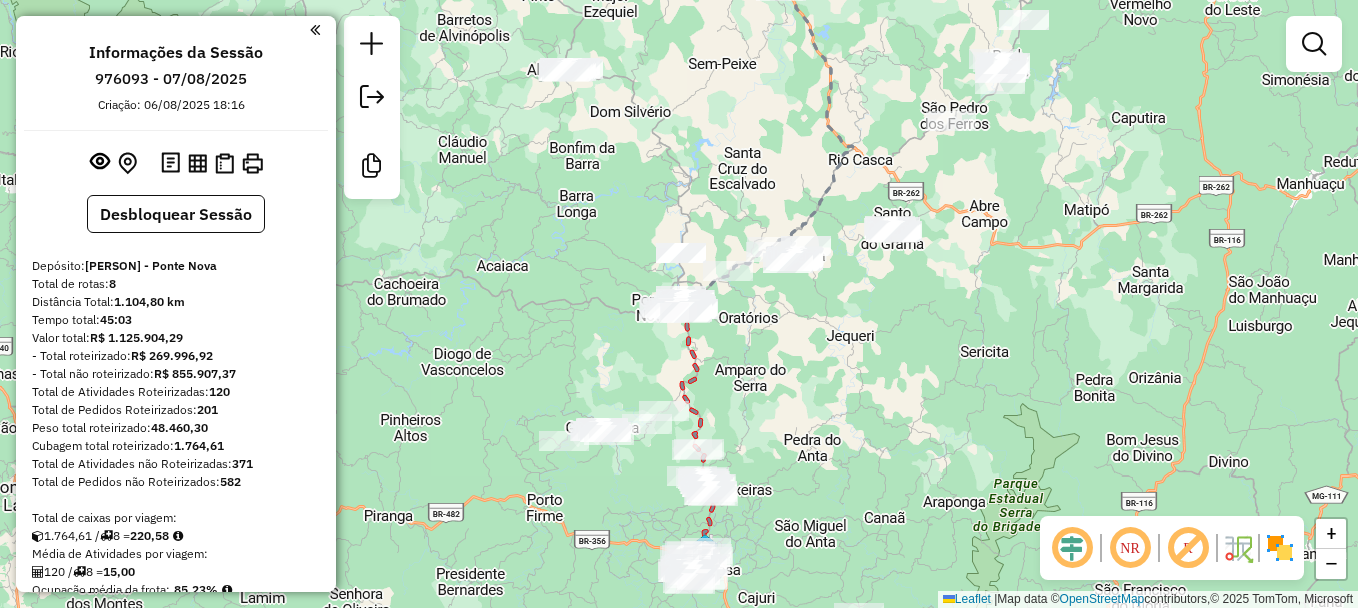 click on "120" at bounding box center [219, 391] 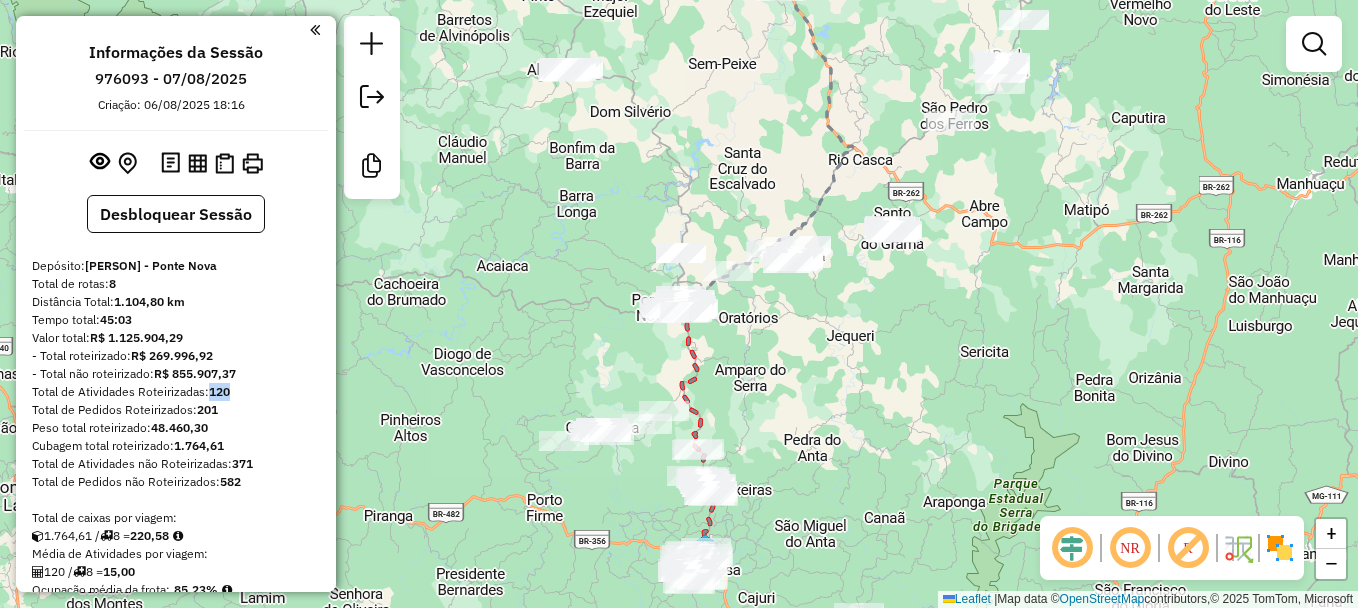 click on "120" at bounding box center (219, 391) 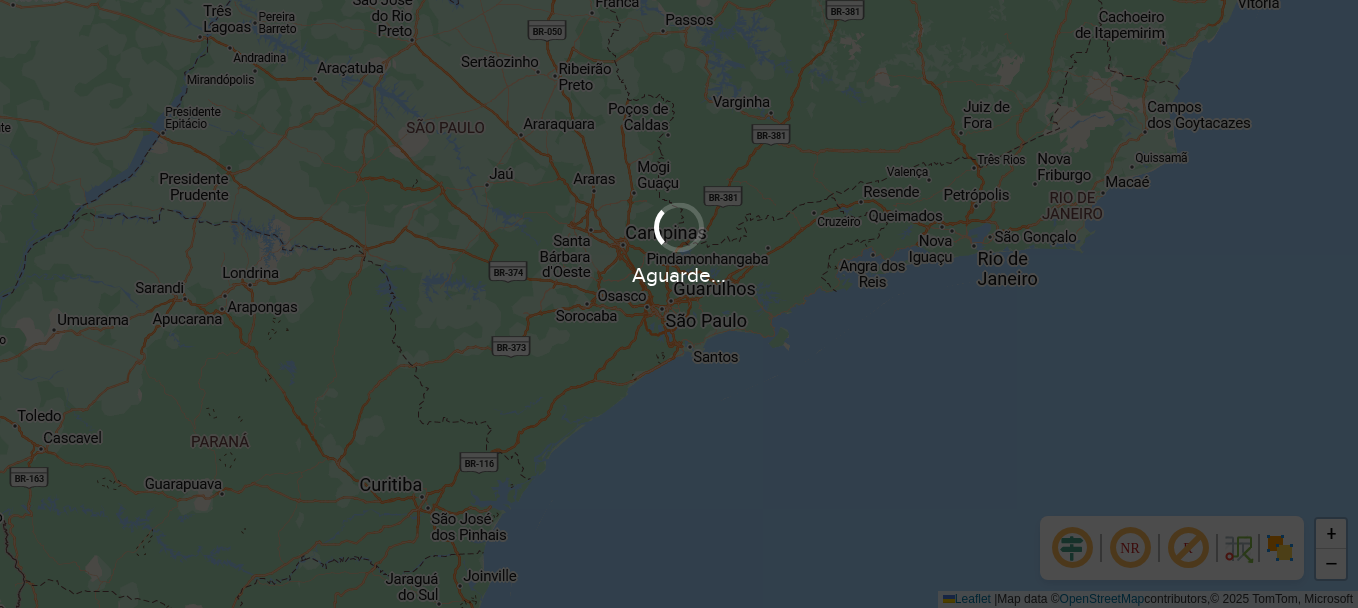 scroll, scrollTop: 0, scrollLeft: 0, axis: both 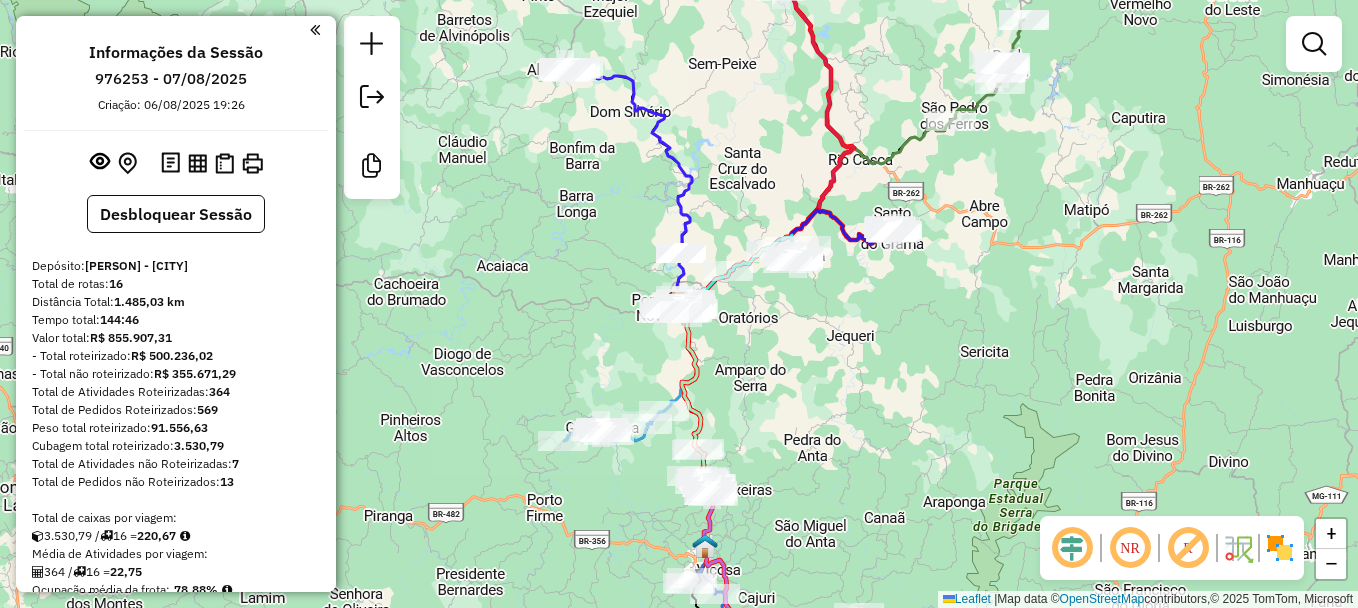 click on "364" at bounding box center [219, 391] 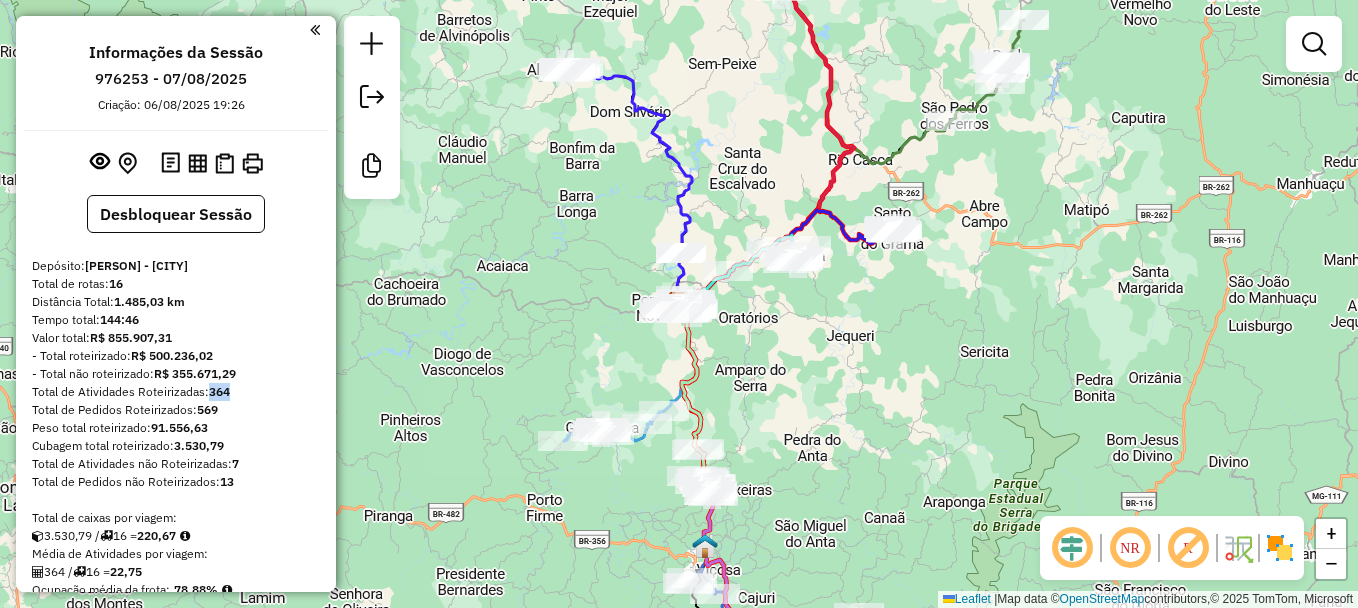 click on "364" at bounding box center [219, 391] 